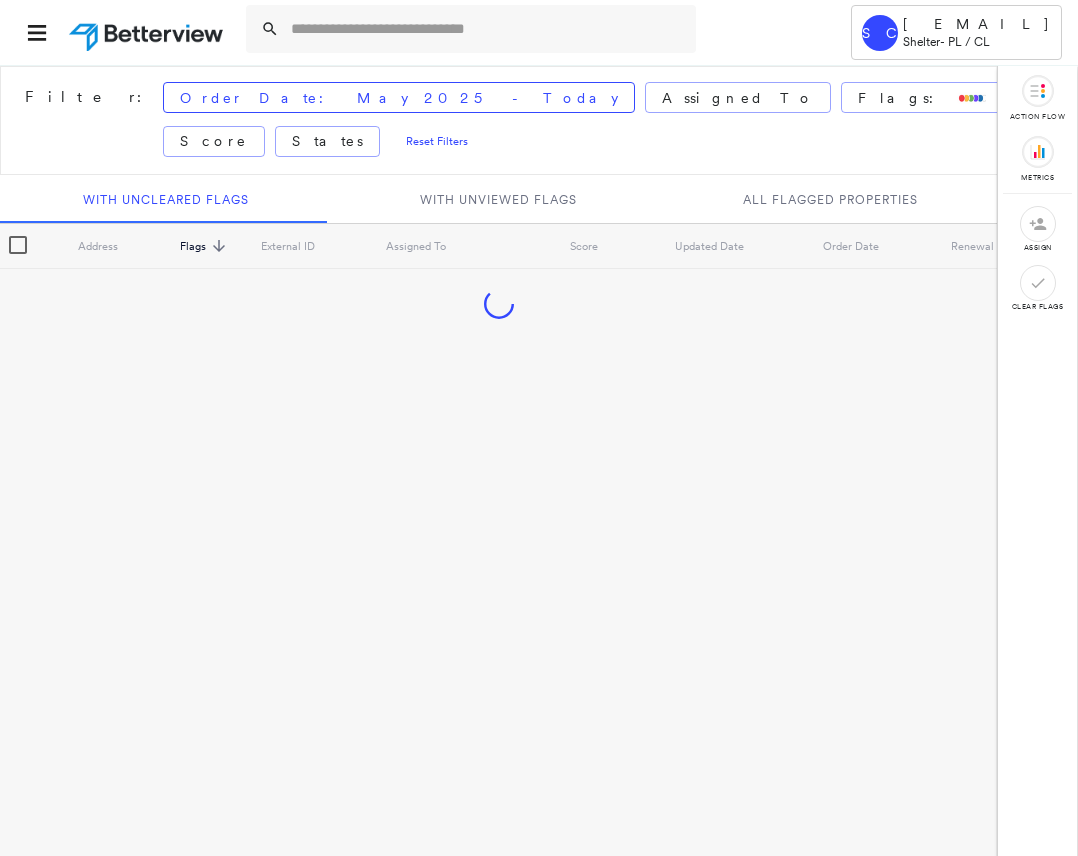 scroll, scrollTop: 0, scrollLeft: 0, axis: both 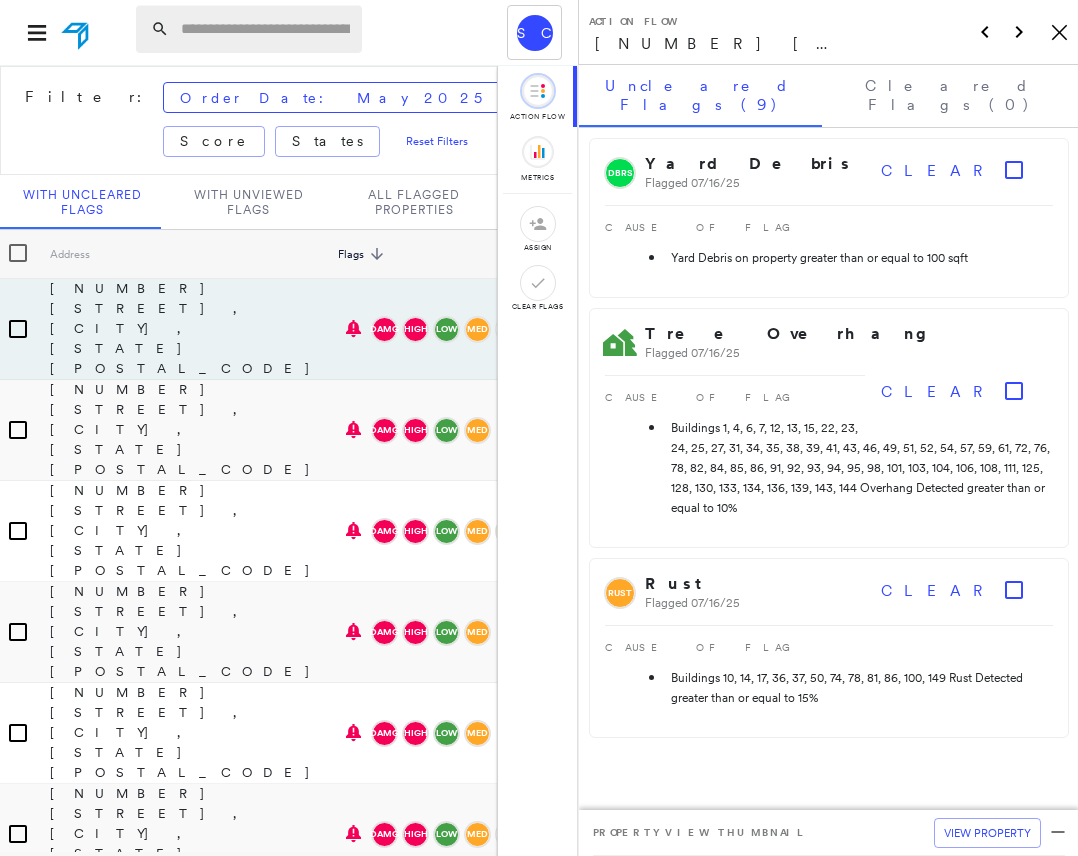 click at bounding box center (265, 29) 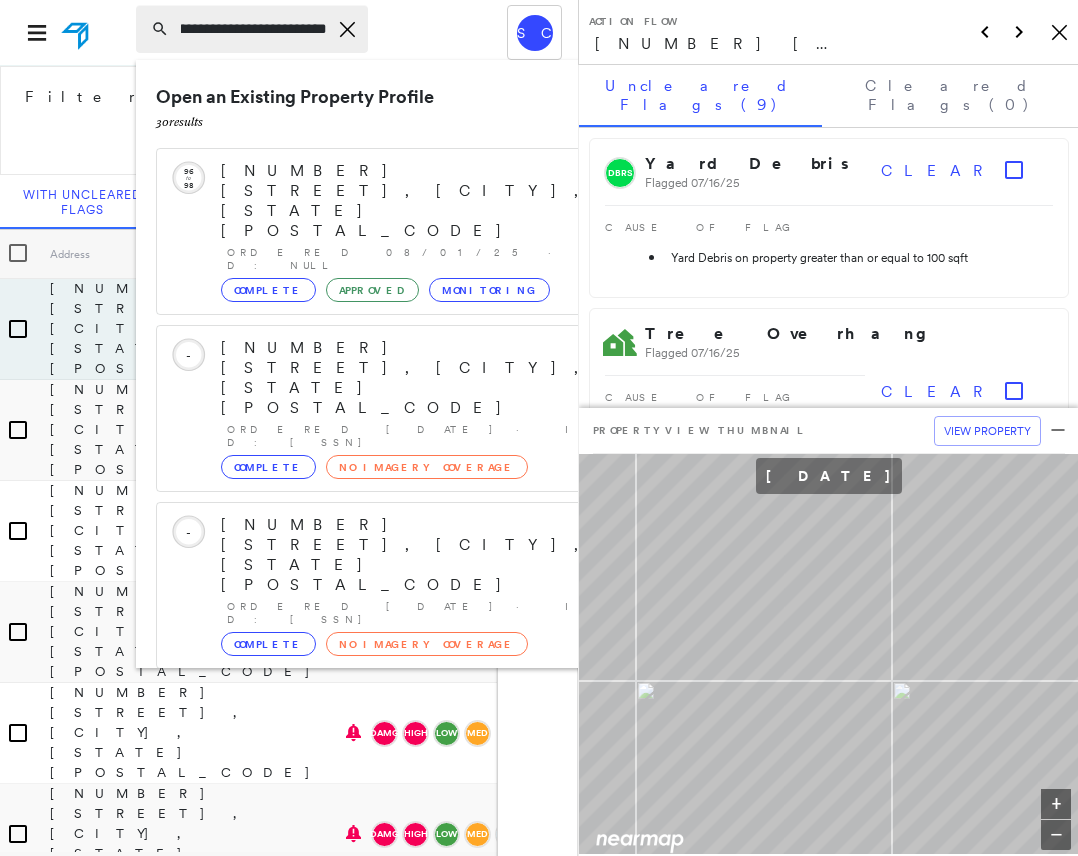 scroll, scrollTop: 0, scrollLeft: 100, axis: horizontal 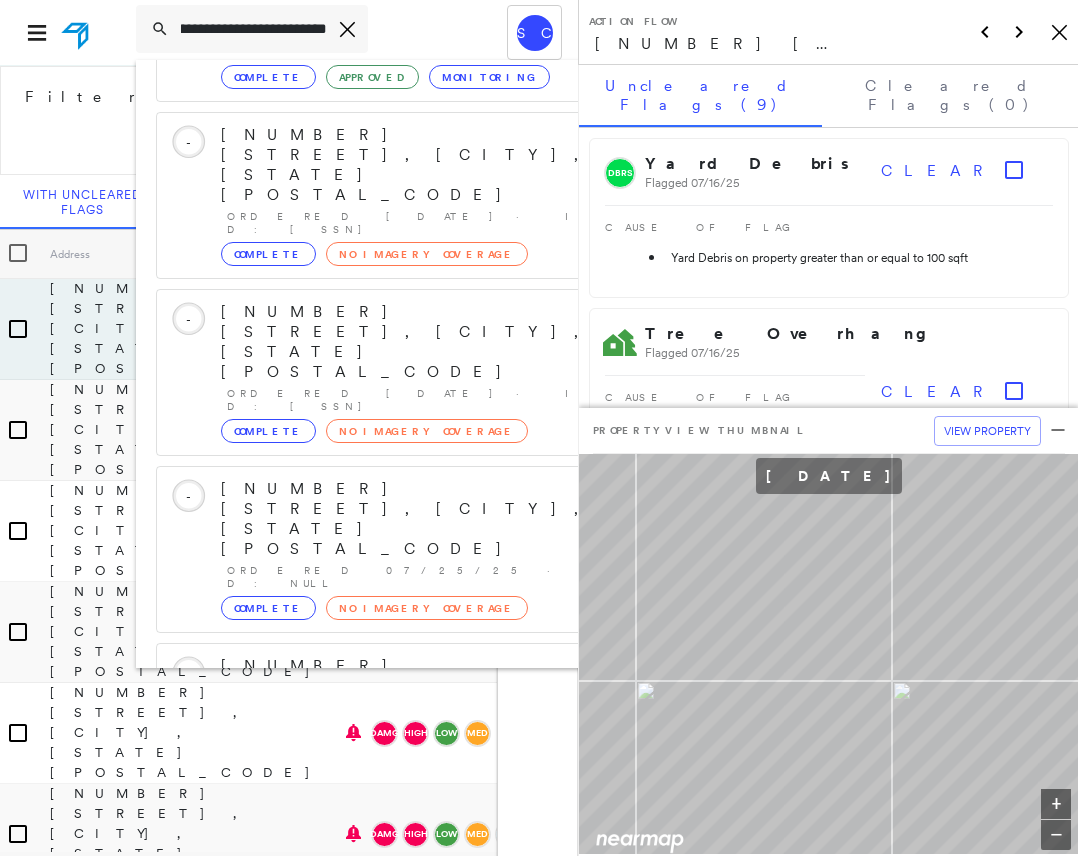 type on "**********" 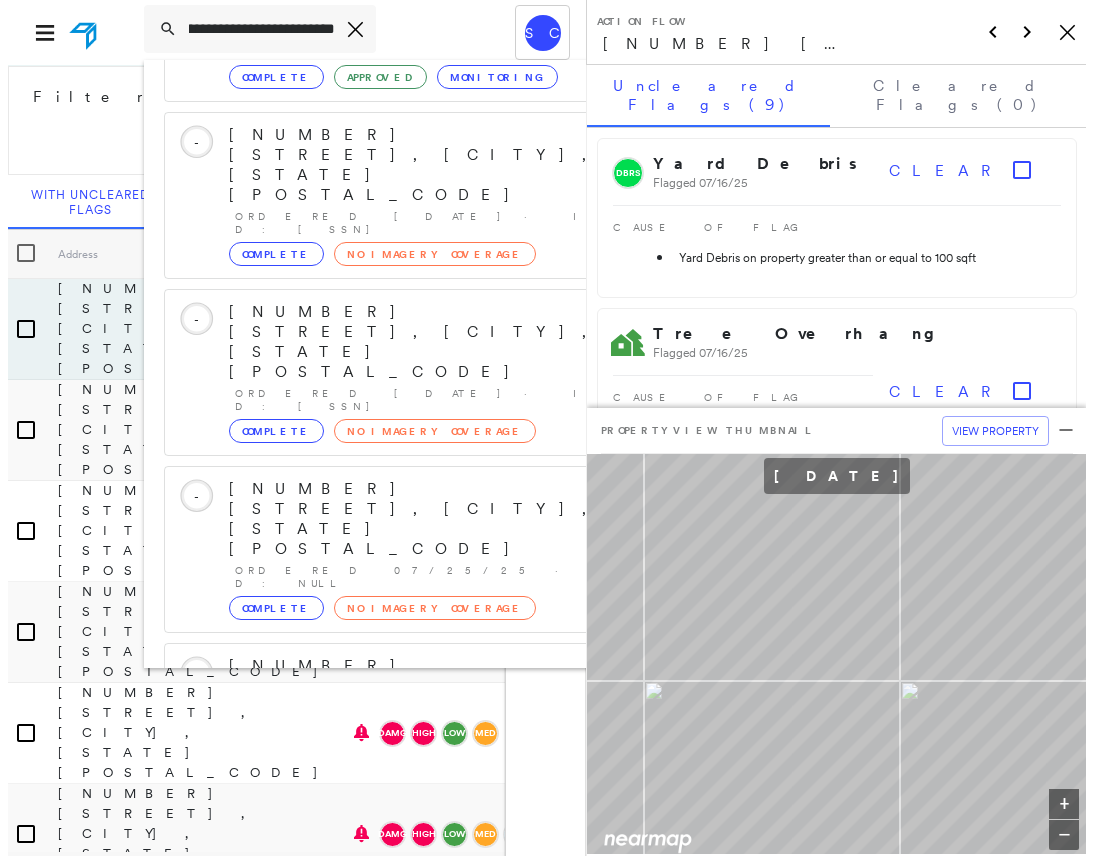 scroll, scrollTop: 0, scrollLeft: 0, axis: both 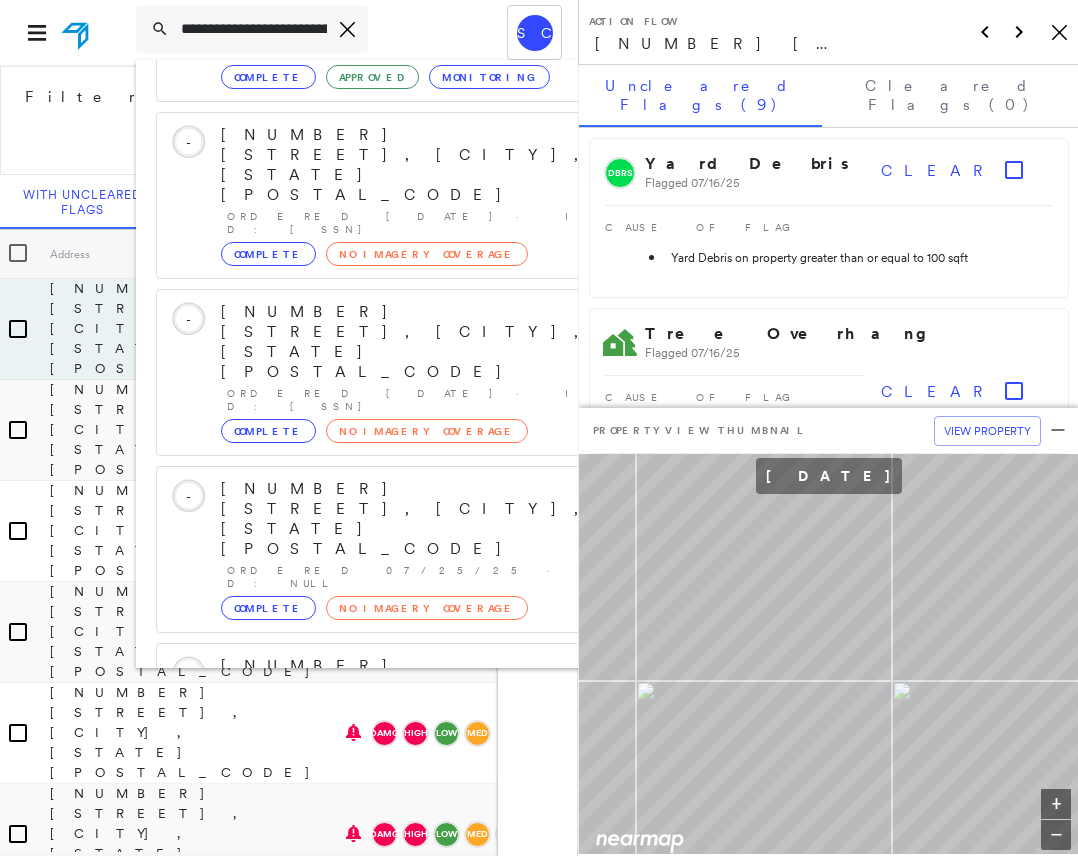 click on "[NUMBER] [STREET], [CITY], [STATE] [POSTAL_CODE]" at bounding box center [381, 998] 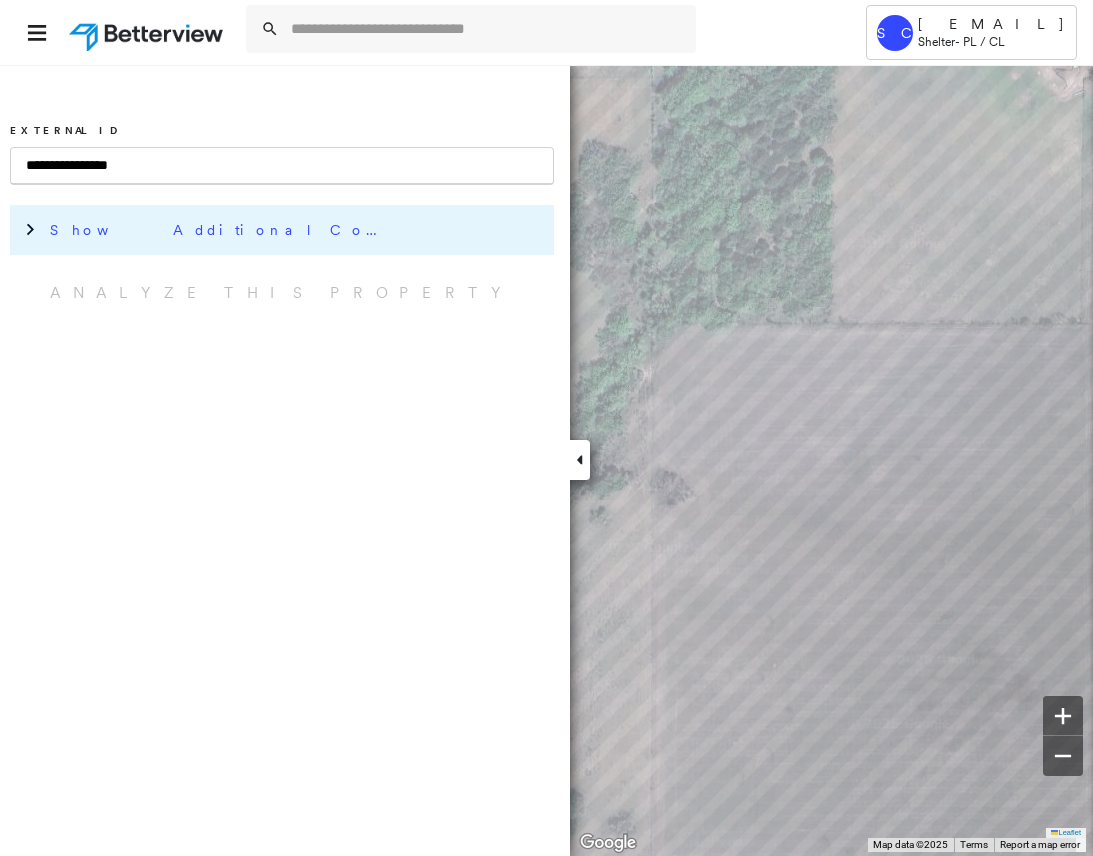 type on "**********" 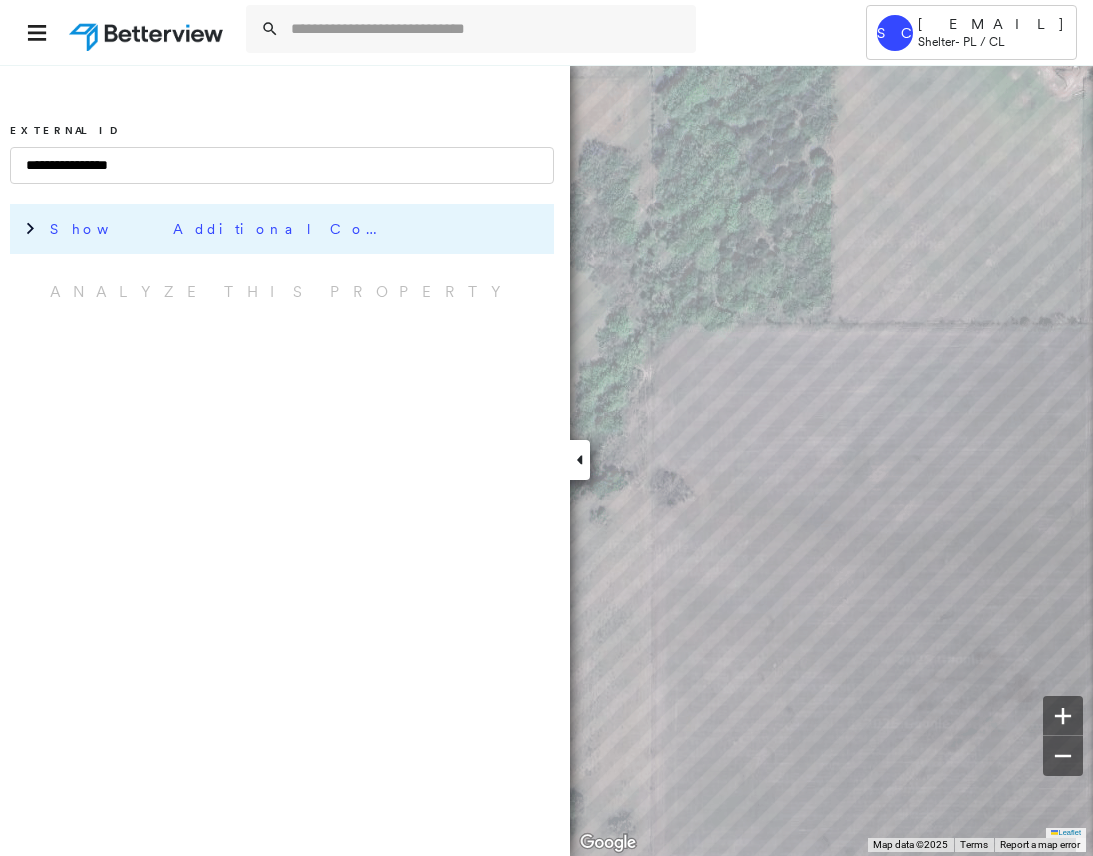 click on "Show Additional Company Data" at bounding box center [220, 229] 